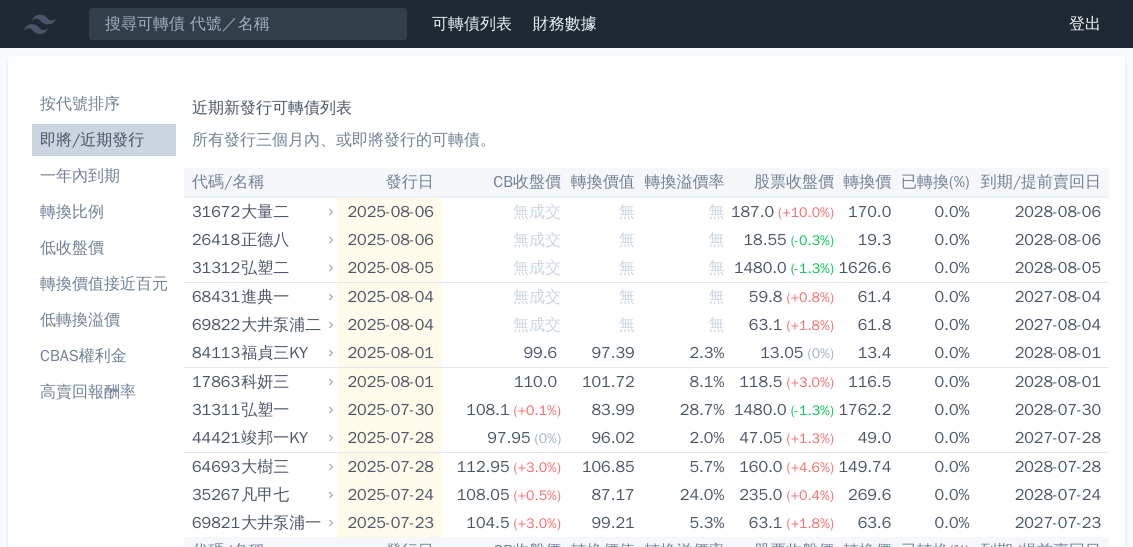 scroll, scrollTop: 0, scrollLeft: 0, axis: both 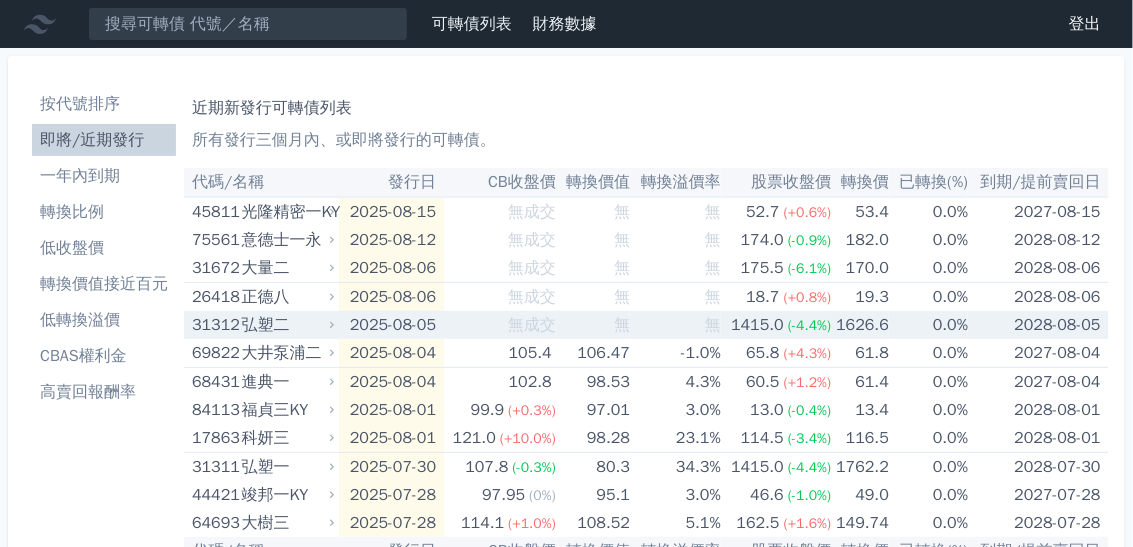 click on "弘塑二" at bounding box center (287, 325) 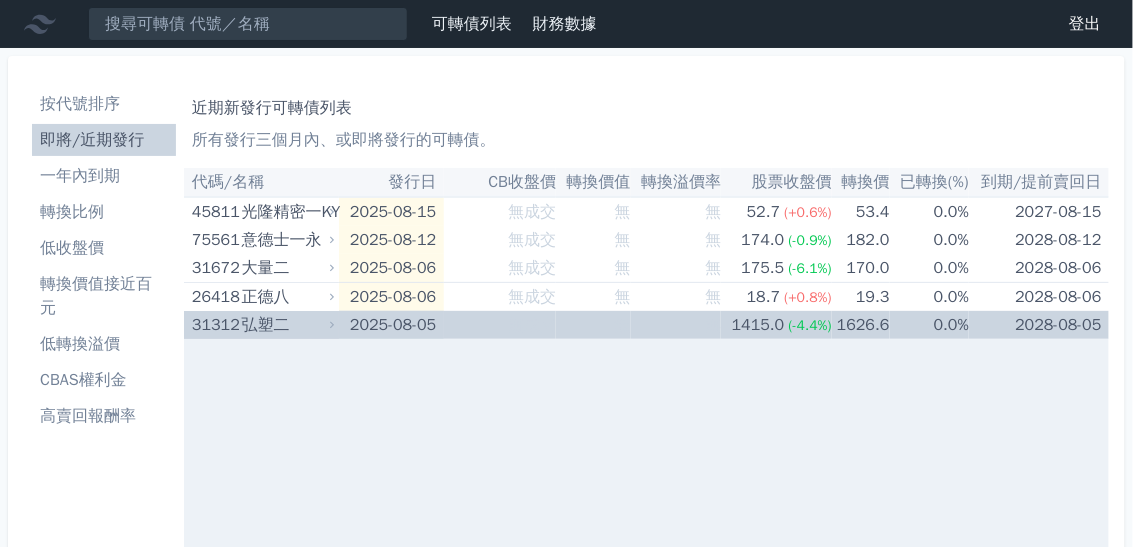 click on "弘塑二" at bounding box center [287, 325] 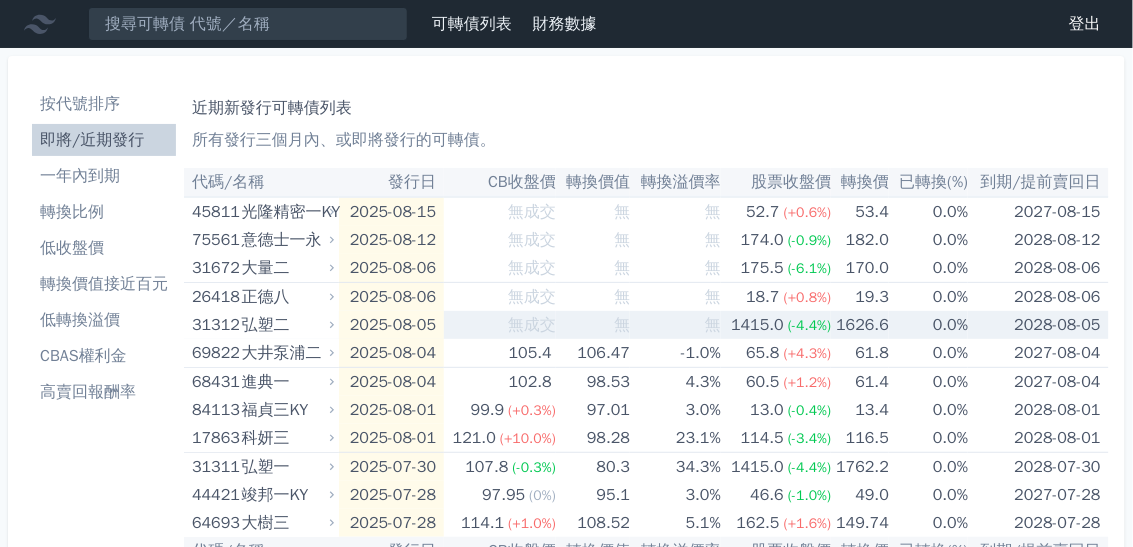click on "弘塑二" at bounding box center [287, 325] 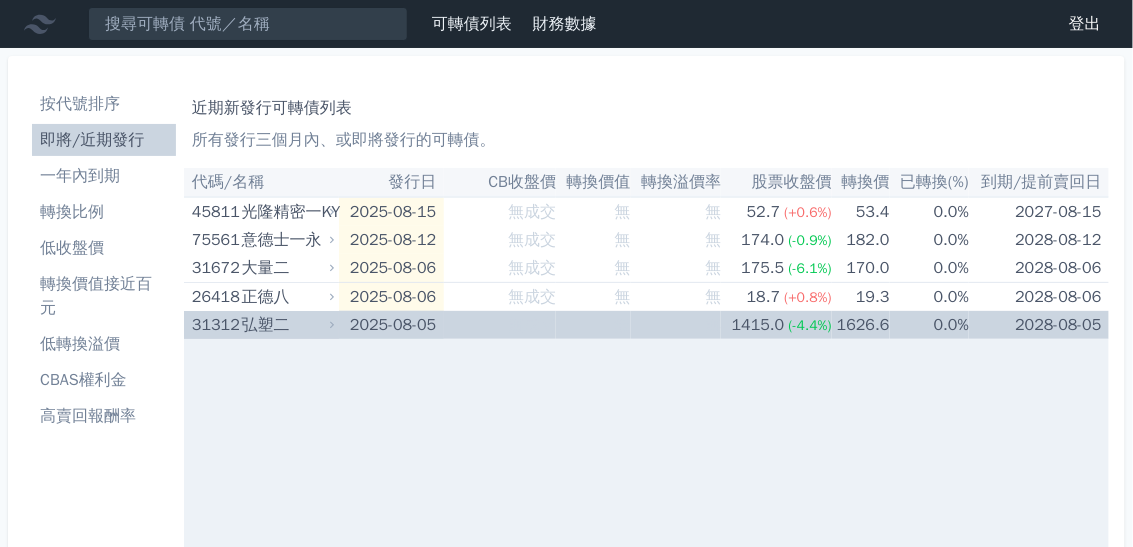 click on "弘塑二" at bounding box center (287, 325) 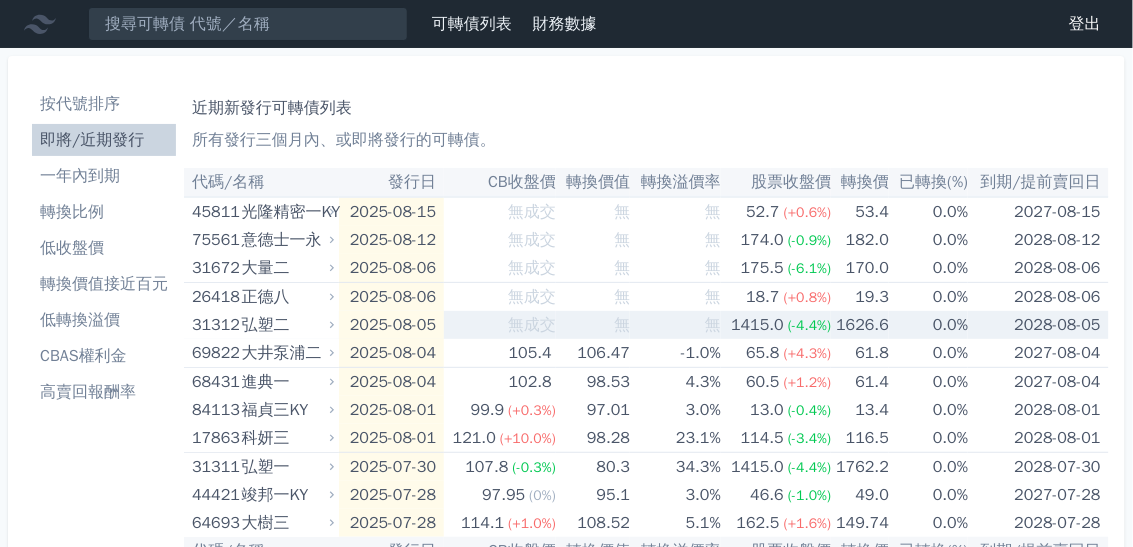 click on "弘塑二" at bounding box center (287, 325) 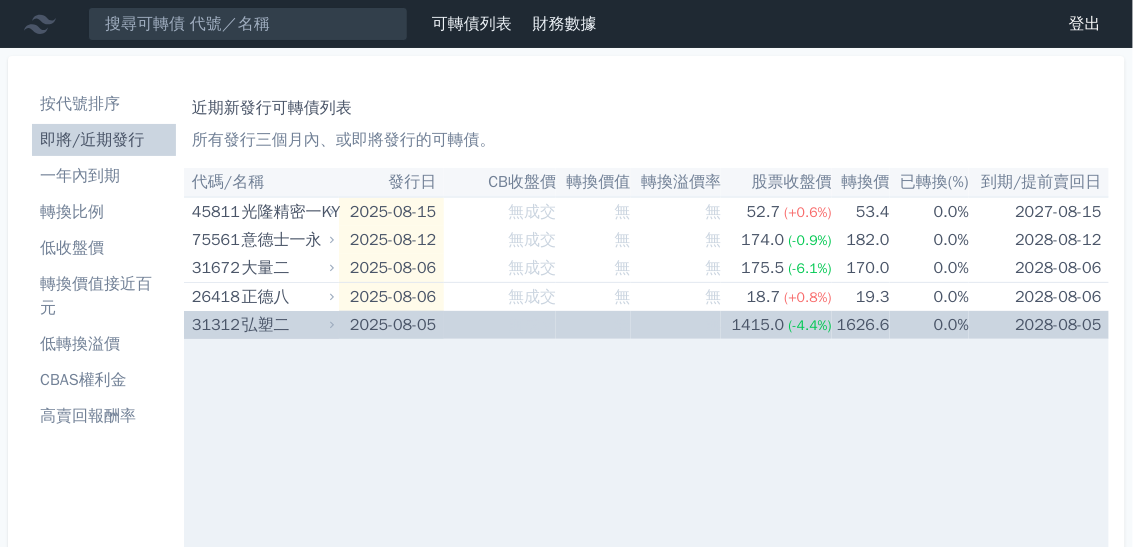 click on "1626.6" at bounding box center (861, 325) 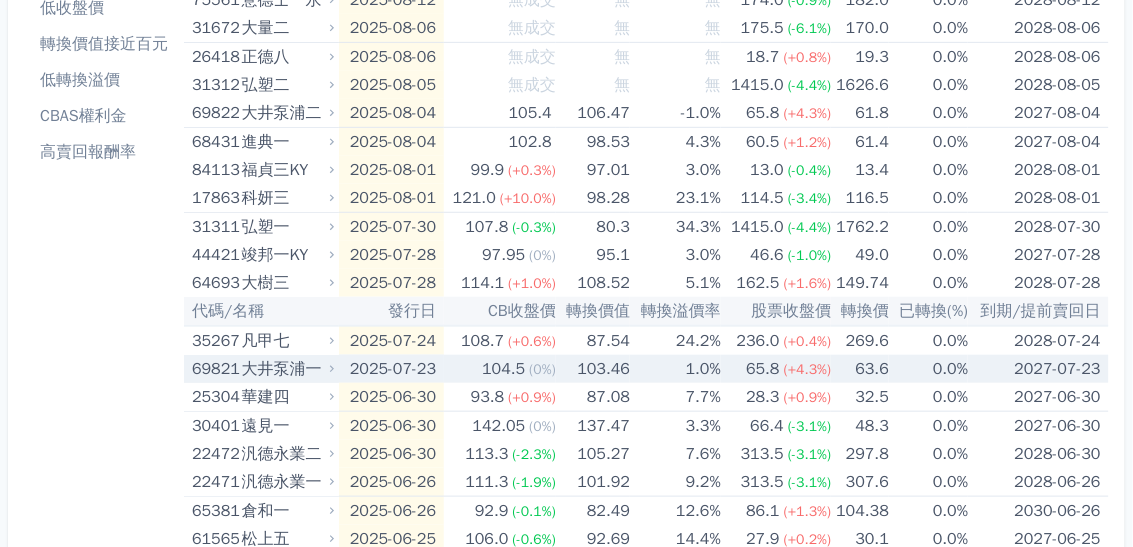 scroll, scrollTop: 240, scrollLeft: 0, axis: vertical 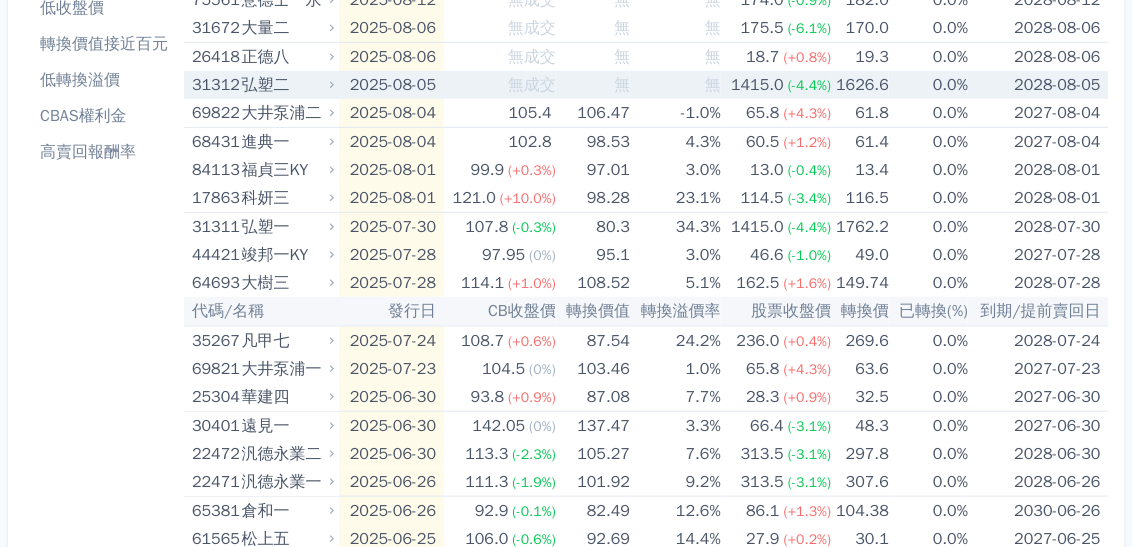 click on "弘塑二" at bounding box center [287, 85] 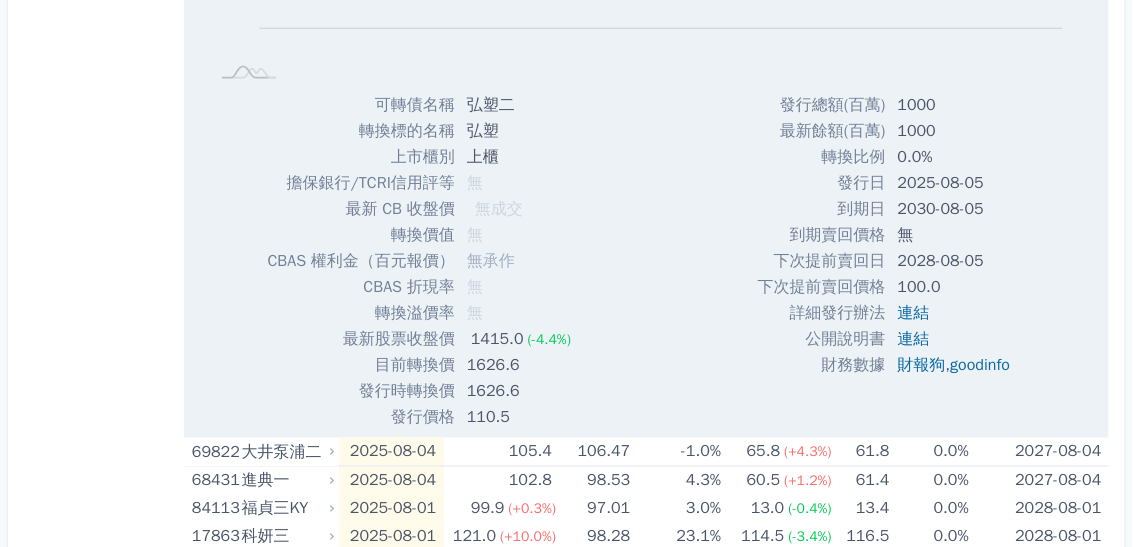 scroll, scrollTop: 560, scrollLeft: 0, axis: vertical 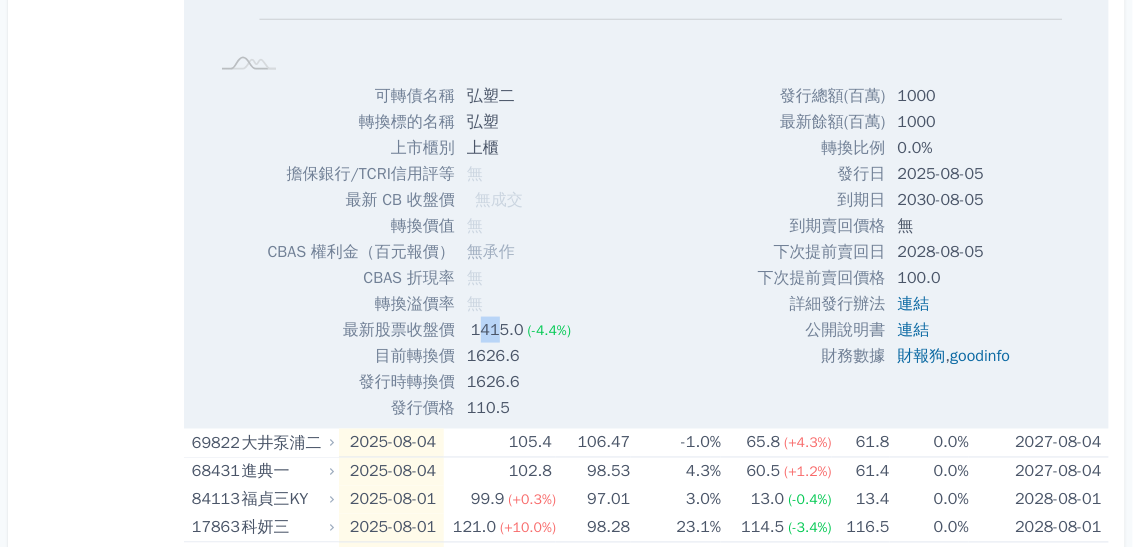 drag, startPoint x: 475, startPoint y: 330, endPoint x: 496, endPoint y: 332, distance: 21.095022 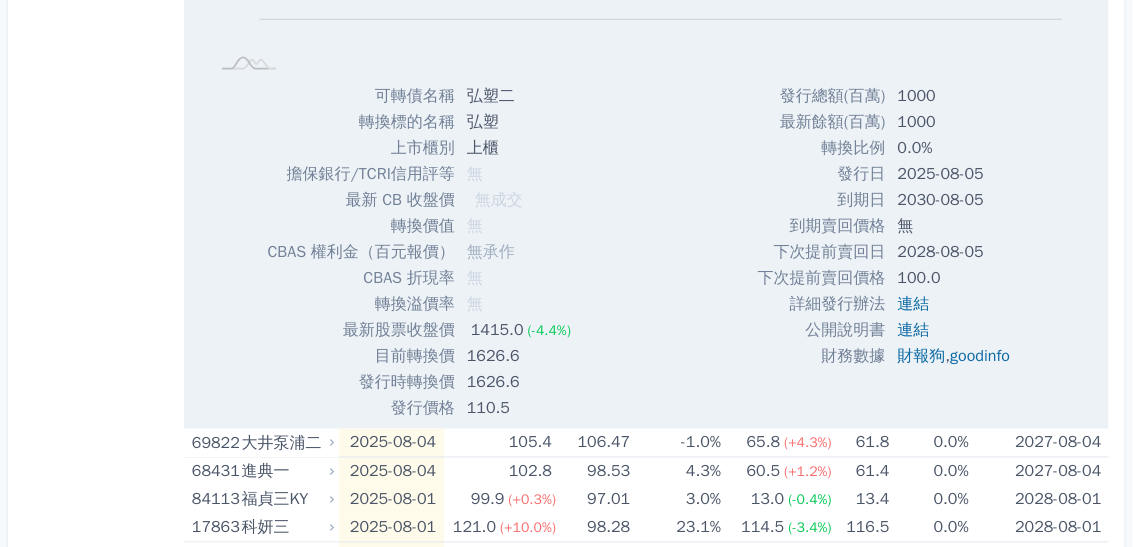 drag, startPoint x: 496, startPoint y: 332, endPoint x: 491, endPoint y: 351, distance: 19.646883 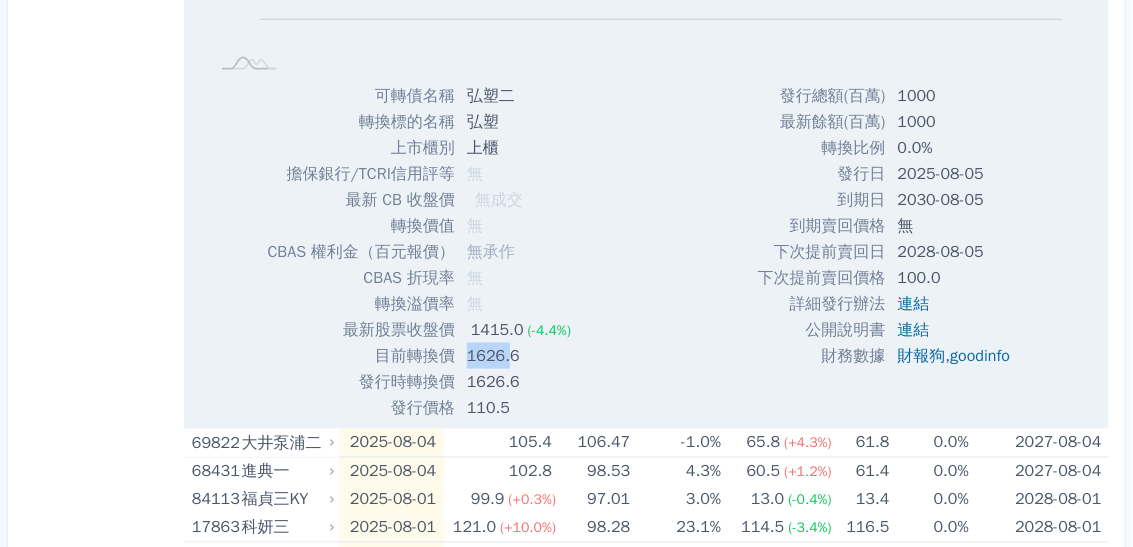 drag, startPoint x: 464, startPoint y: 356, endPoint x: 510, endPoint y: 357, distance: 46.010868 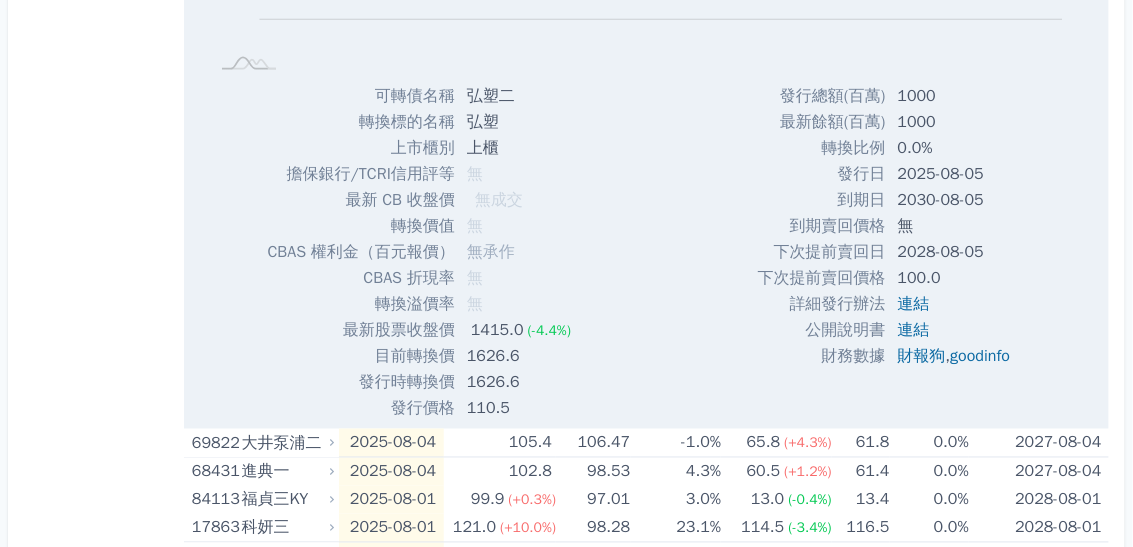 drag, startPoint x: 510, startPoint y: 357, endPoint x: 503, endPoint y: 370, distance: 14.764823 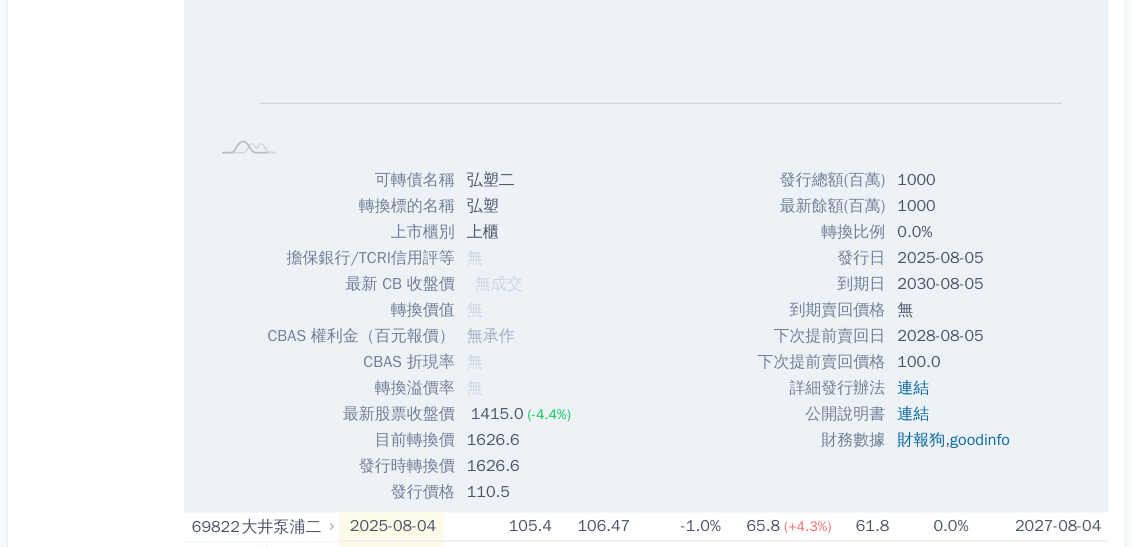 scroll, scrollTop: 480, scrollLeft: 0, axis: vertical 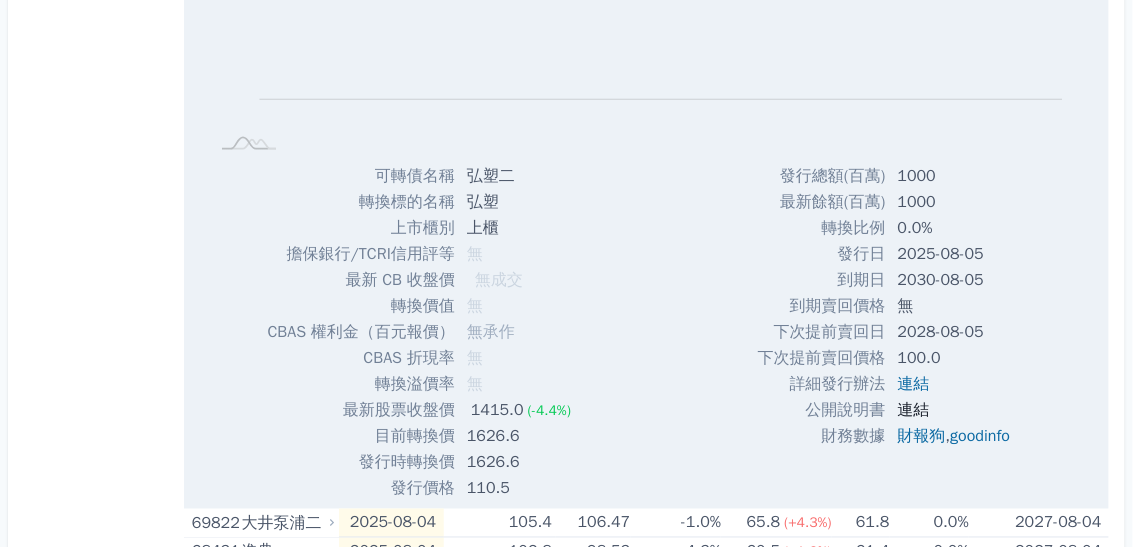 click on "連結" at bounding box center [914, 410] 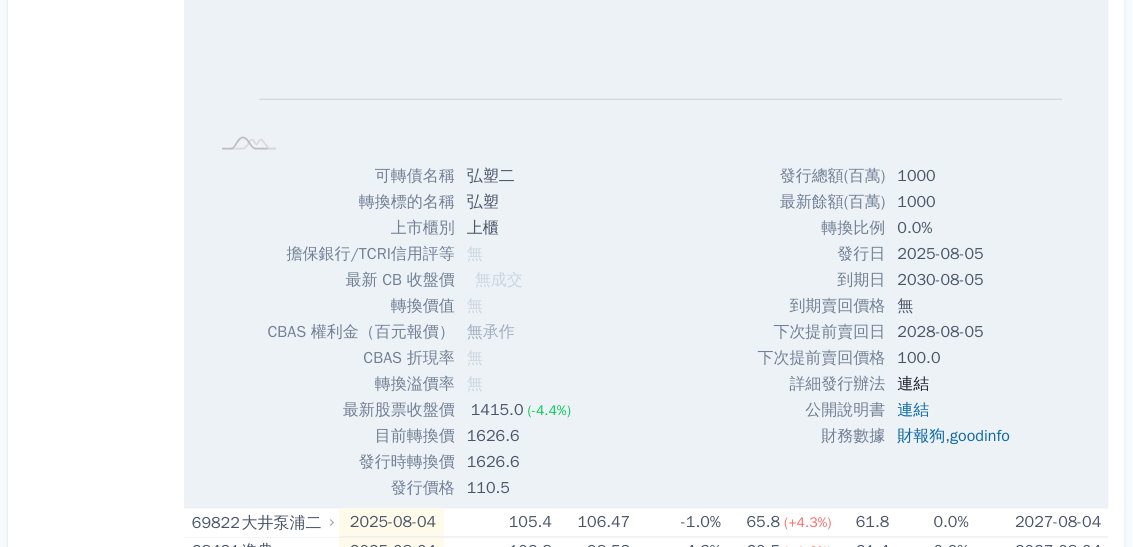 click on "連結" at bounding box center [914, 384] 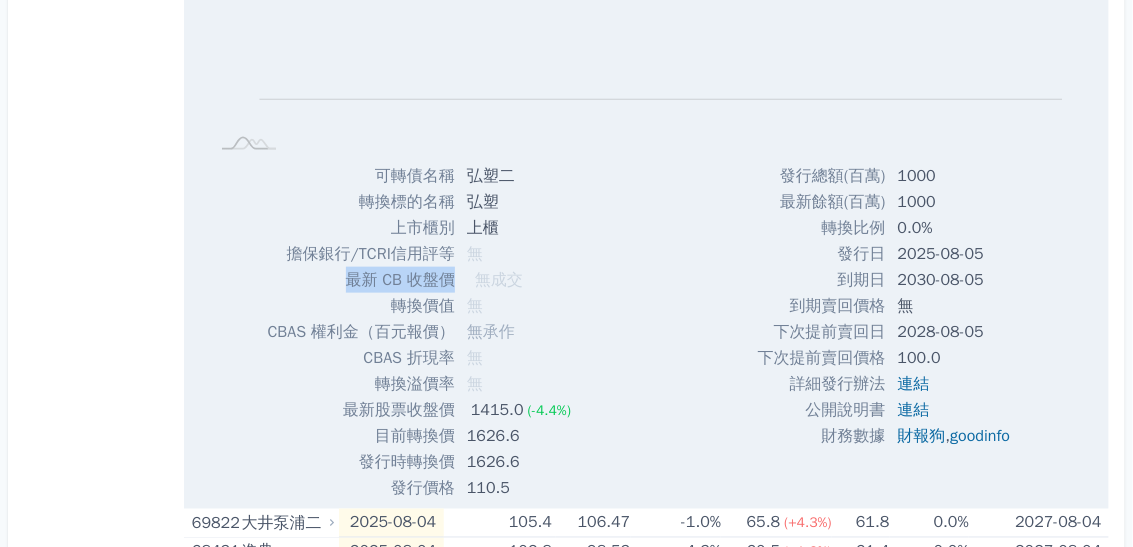 drag, startPoint x: 346, startPoint y: 276, endPoint x: 446, endPoint y: 286, distance: 100.49876 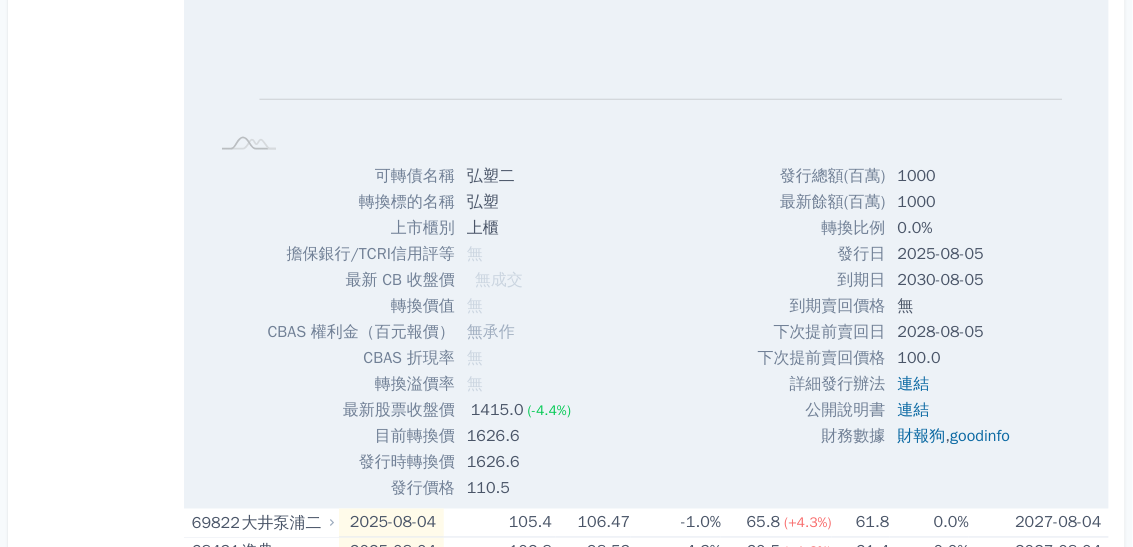 drag, startPoint x: 446, startPoint y: 286, endPoint x: 430, endPoint y: 302, distance: 22.627417 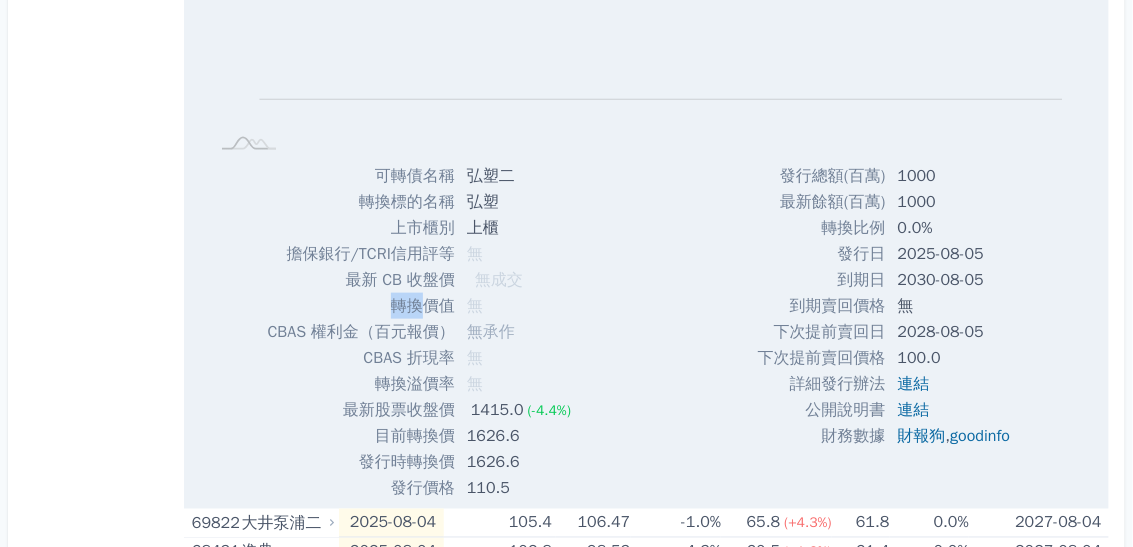 drag, startPoint x: 384, startPoint y: 306, endPoint x: 415, endPoint y: 310, distance: 31.257 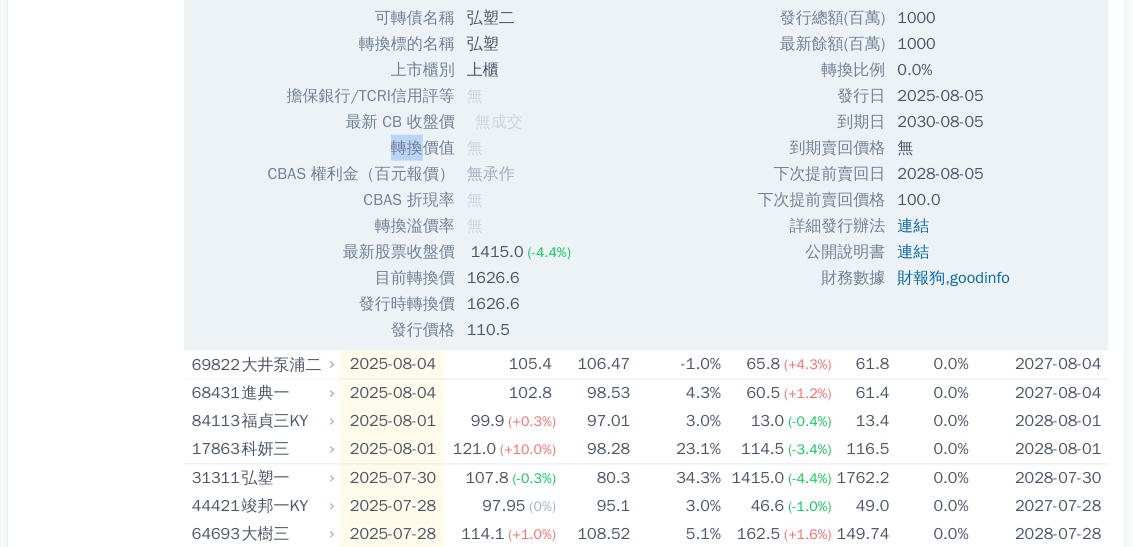 scroll, scrollTop: 640, scrollLeft: 0, axis: vertical 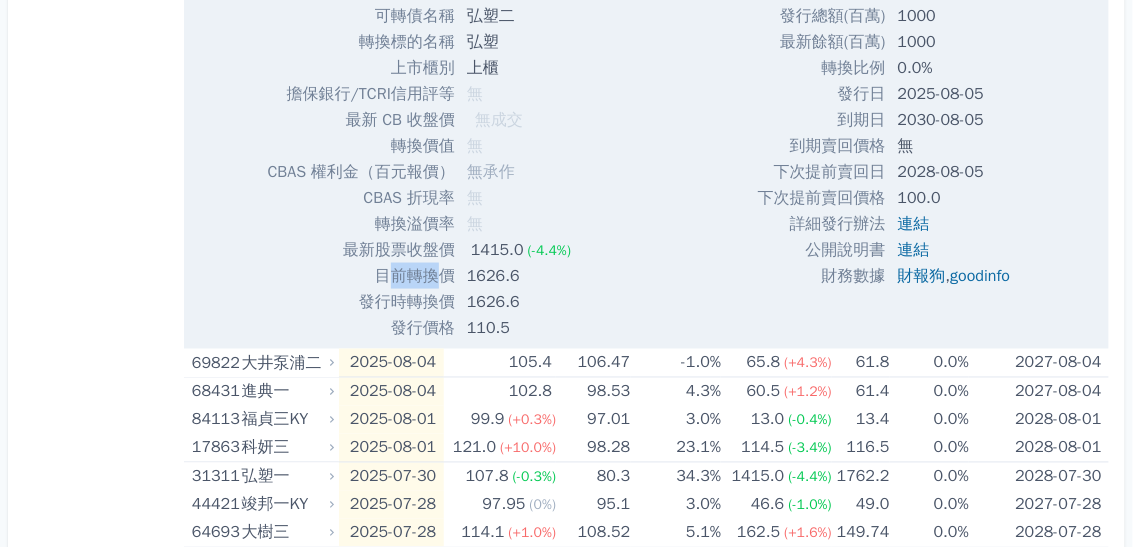 drag, startPoint x: 394, startPoint y: 277, endPoint x: 436, endPoint y: 282, distance: 42.296574 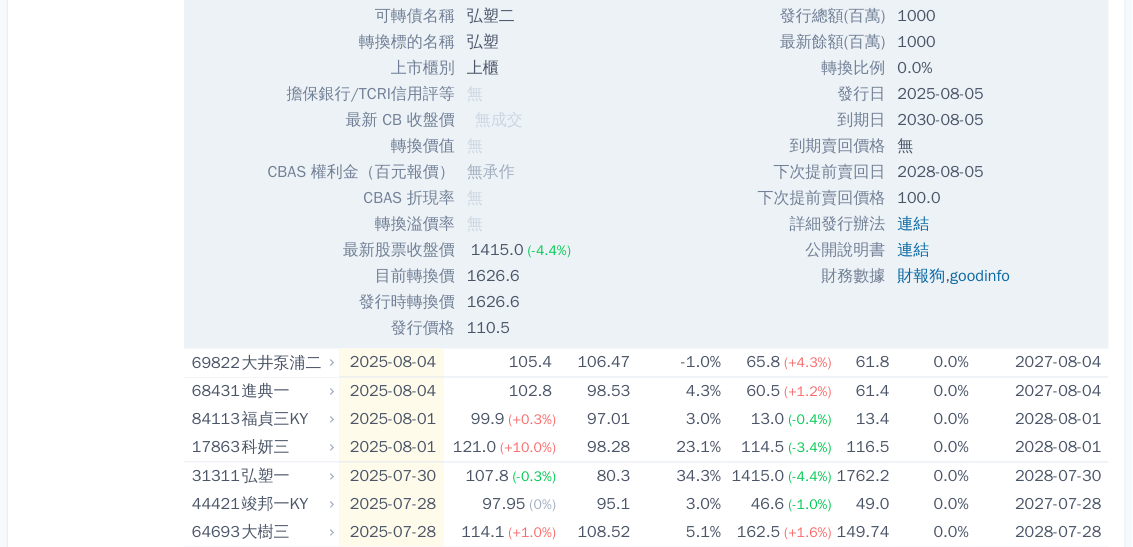 drag, startPoint x: 436, startPoint y: 282, endPoint x: 419, endPoint y: 300, distance: 24.758837 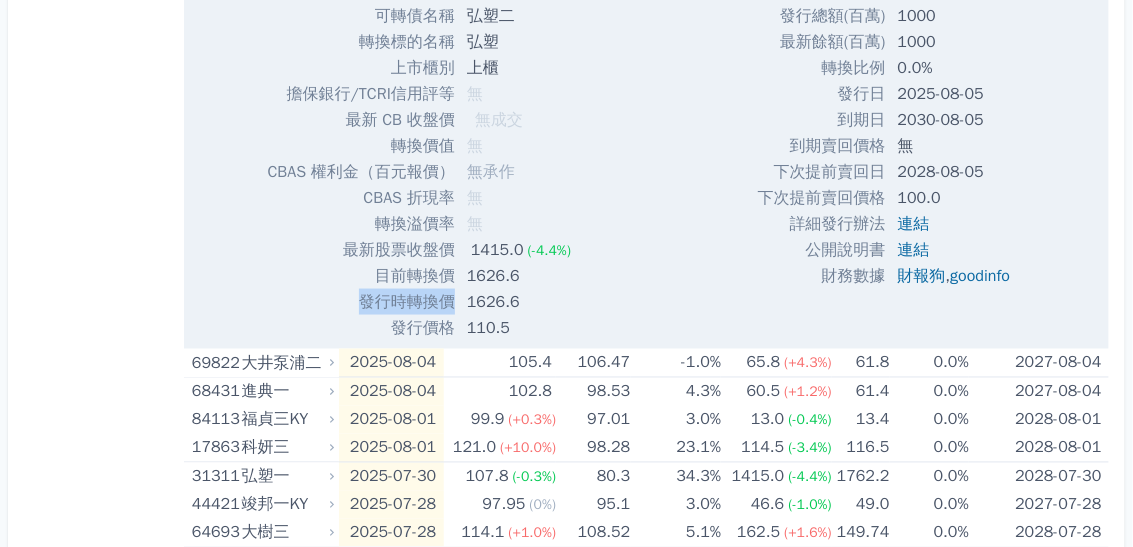 drag, startPoint x: 362, startPoint y: 300, endPoint x: 452, endPoint y: 298, distance: 90.02222 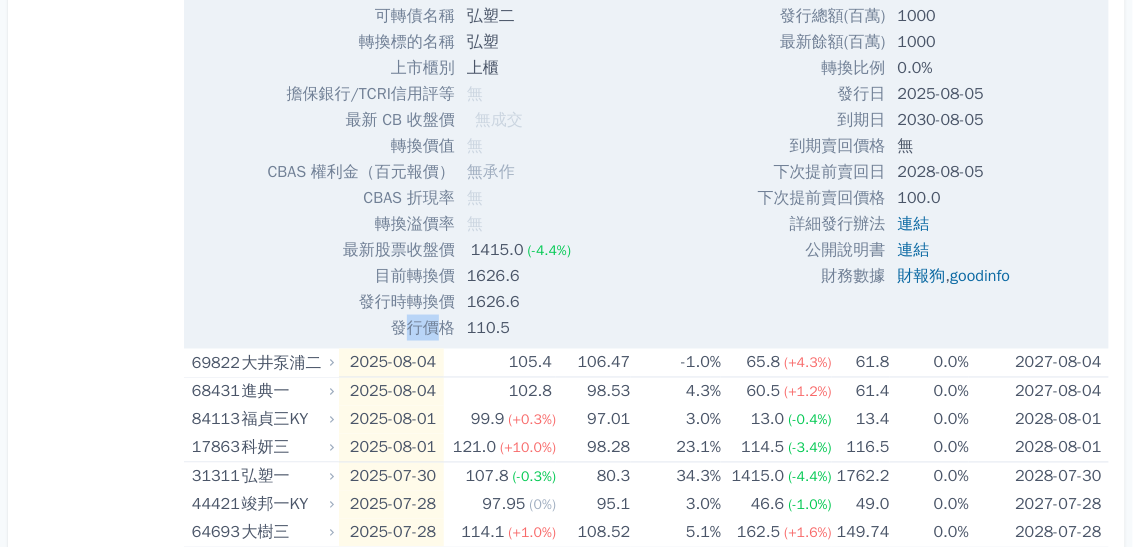 drag, startPoint x: 400, startPoint y: 325, endPoint x: 444, endPoint y: 324, distance: 44.011364 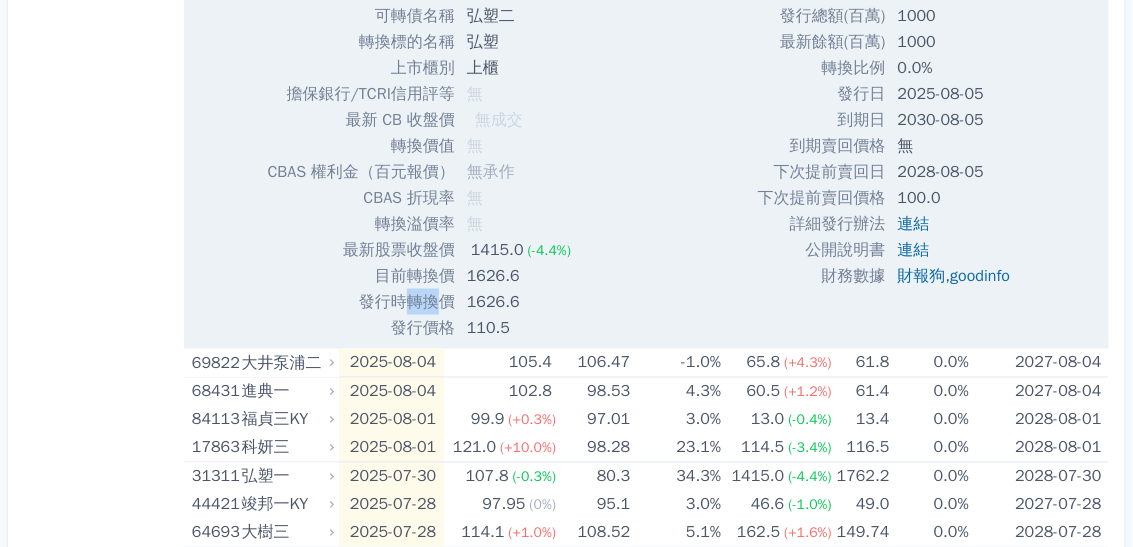 drag, startPoint x: 413, startPoint y: 298, endPoint x: 430, endPoint y: 305, distance: 18.384777 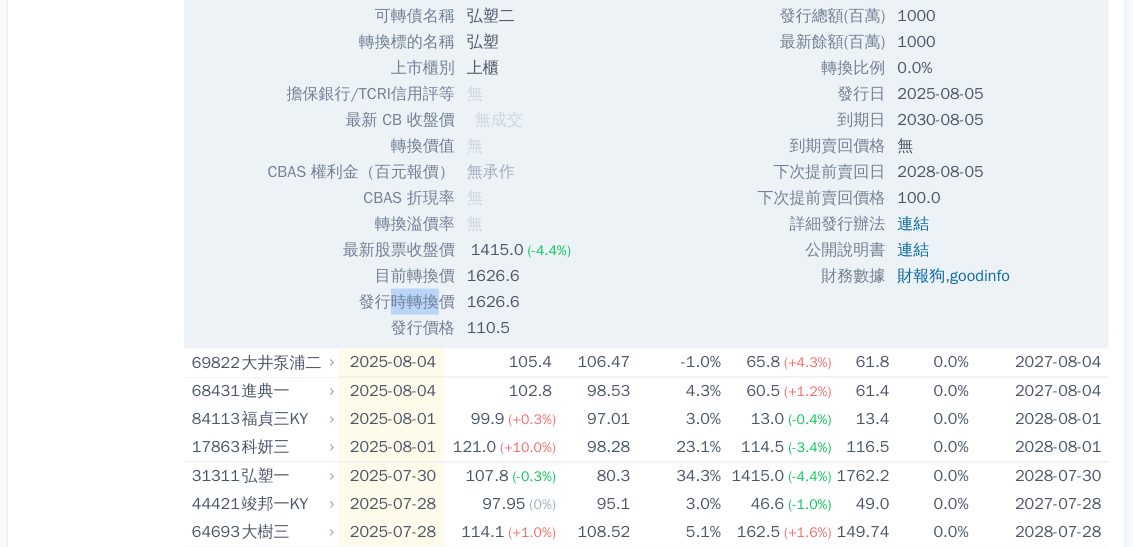drag, startPoint x: 392, startPoint y: 304, endPoint x: 429, endPoint y: 306, distance: 37.054016 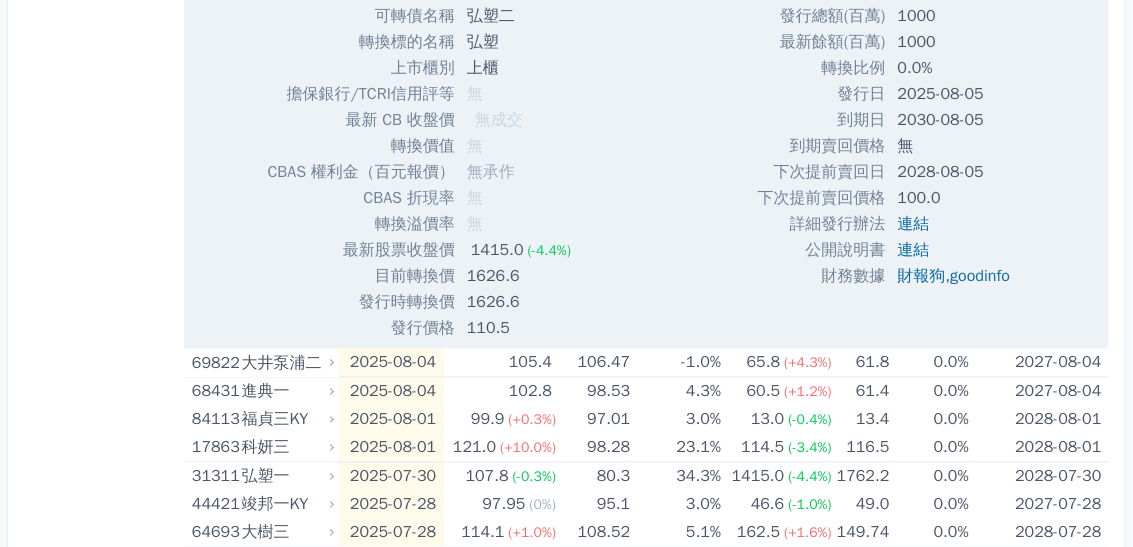 drag, startPoint x: 409, startPoint y: 274, endPoint x: 398, endPoint y: 274, distance: 11 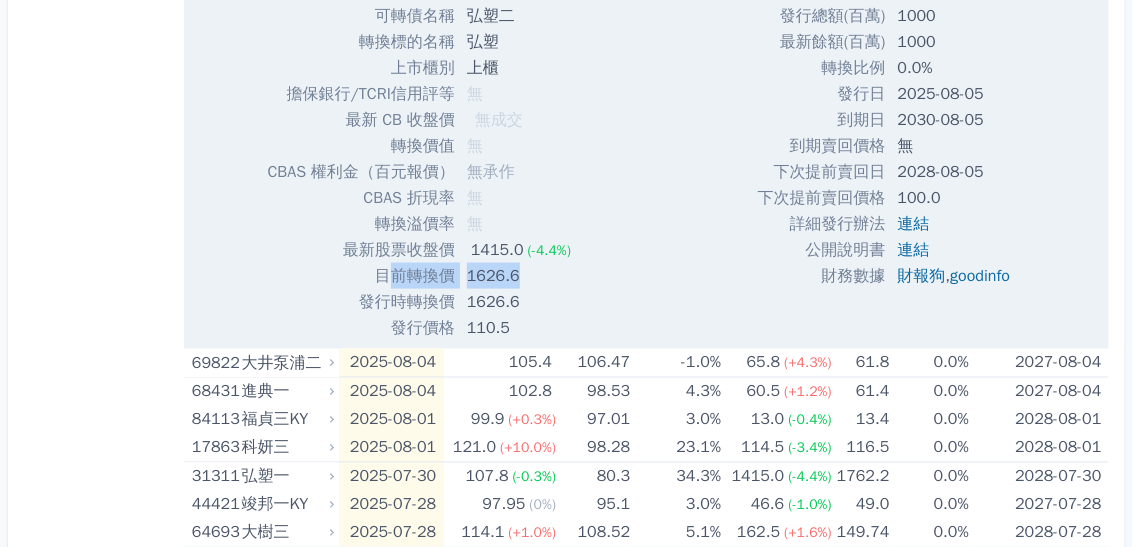 drag, startPoint x: 392, startPoint y: 274, endPoint x: 523, endPoint y: 274, distance: 131 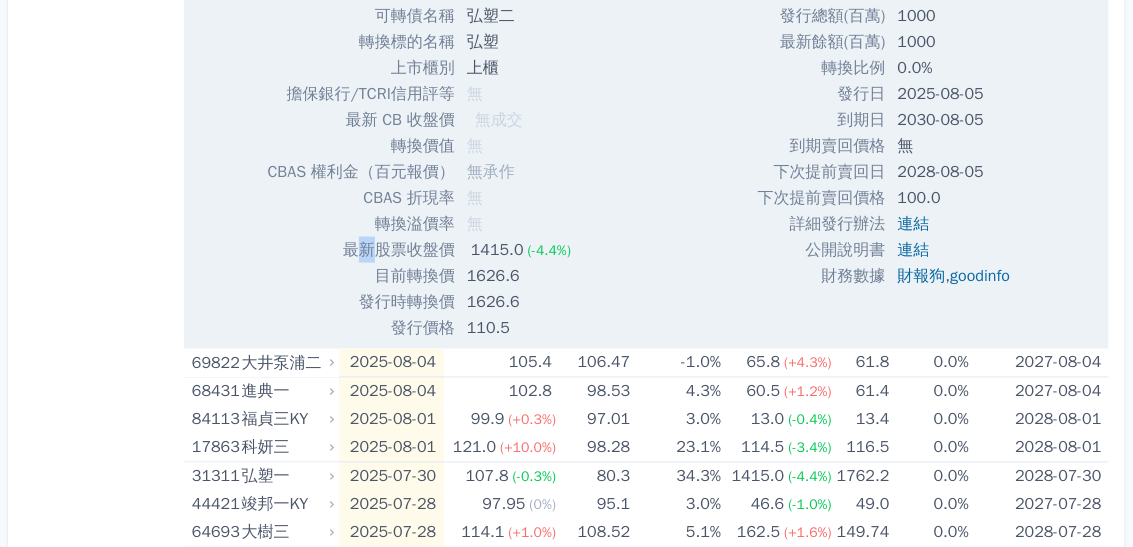 drag, startPoint x: 357, startPoint y: 247, endPoint x: 380, endPoint y: 256, distance: 24.698177 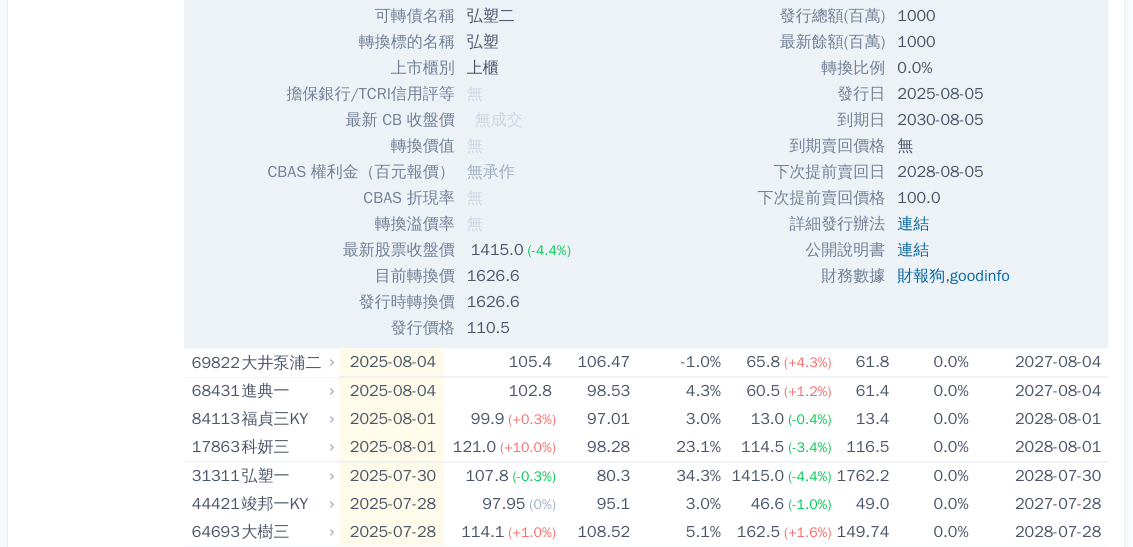 drag, startPoint x: 380, startPoint y: 256, endPoint x: 390, endPoint y: 280, distance: 26 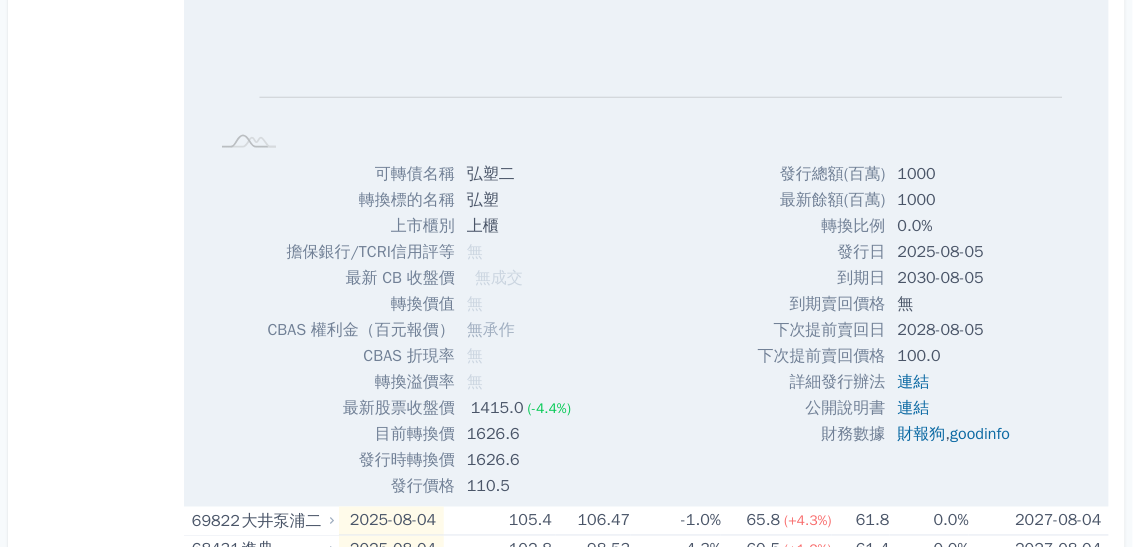 scroll, scrollTop: 480, scrollLeft: 0, axis: vertical 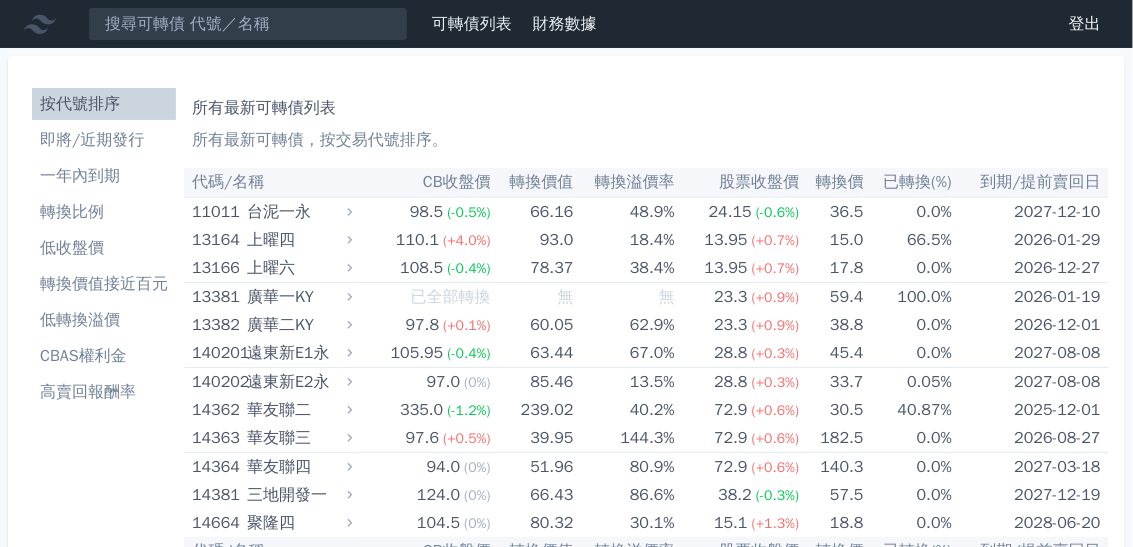 click on "即將/近期發行" at bounding box center (104, 140) 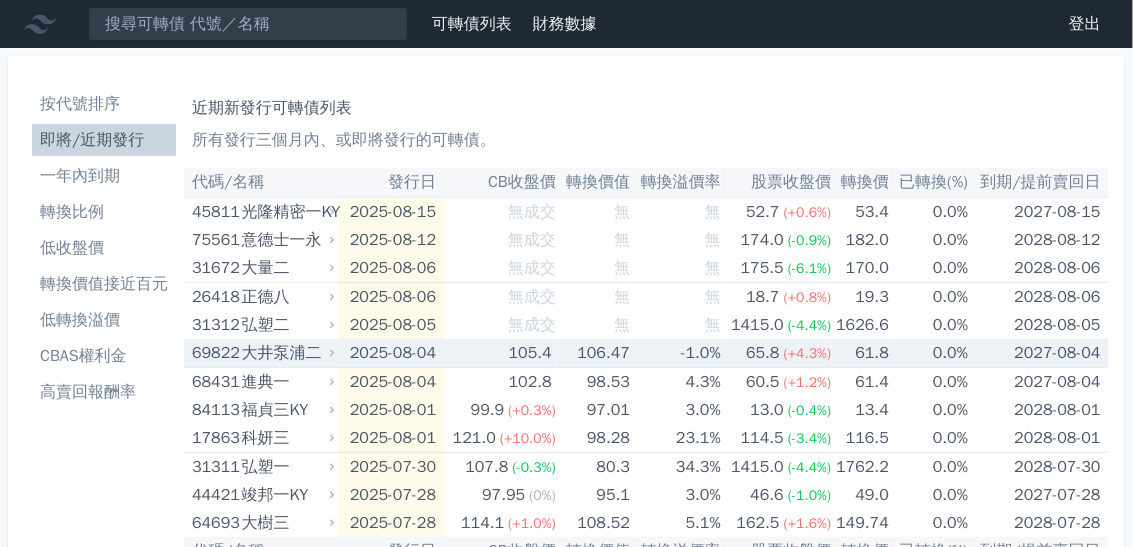 click on "大井泵浦二" at bounding box center (287, 353) 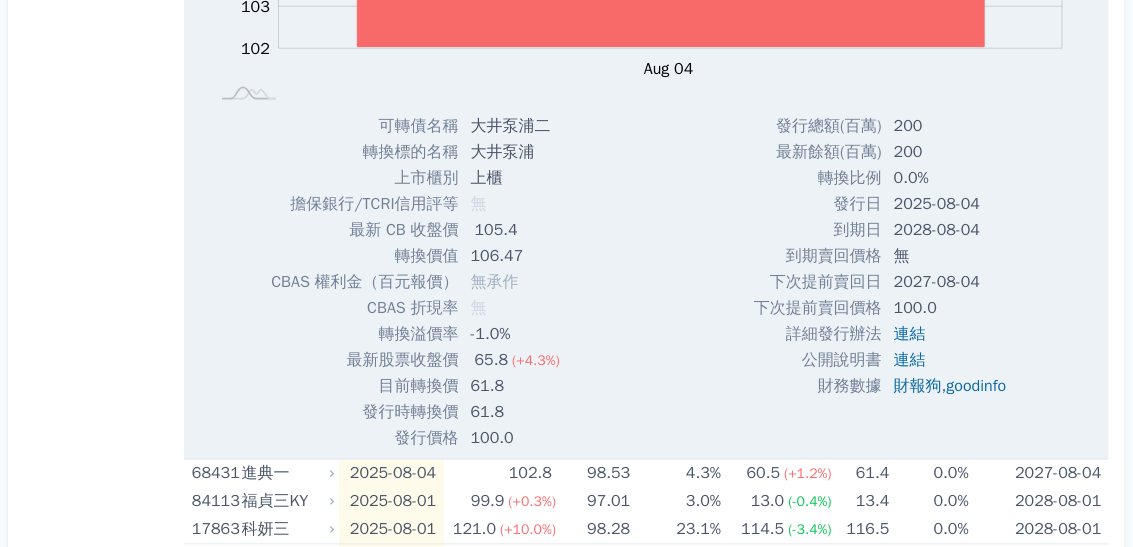 scroll, scrollTop: 560, scrollLeft: 0, axis: vertical 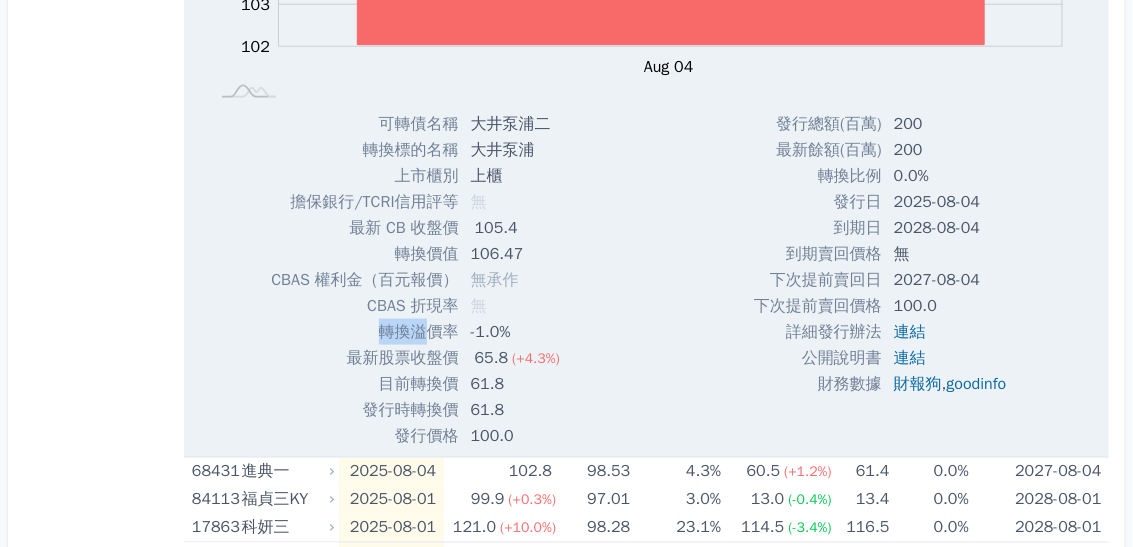 drag, startPoint x: 380, startPoint y: 333, endPoint x: 418, endPoint y: 332, distance: 38.013157 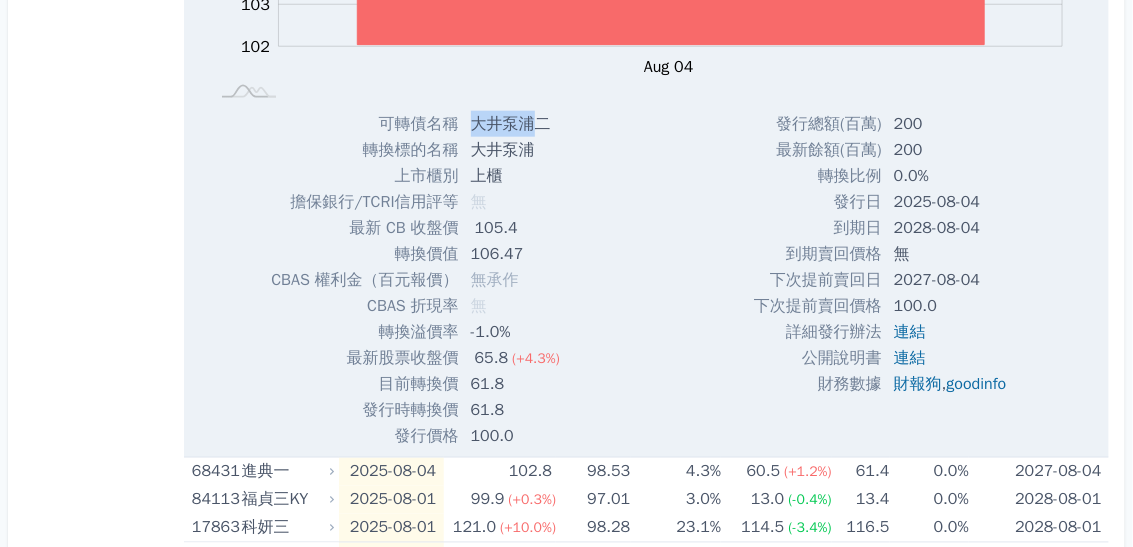 drag, startPoint x: 471, startPoint y: 124, endPoint x: 646, endPoint y: 88, distance: 178.66449 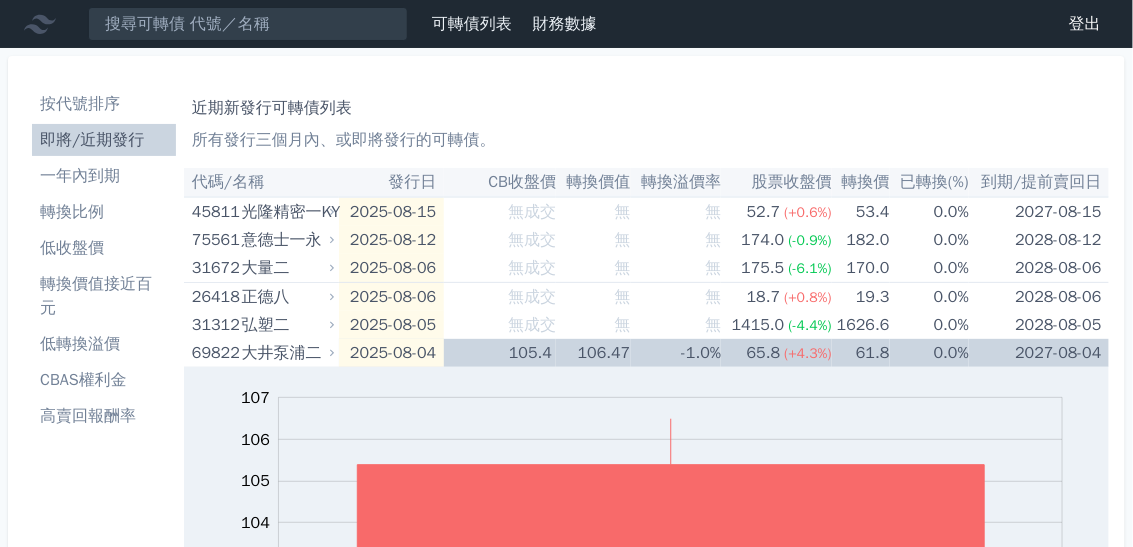 scroll, scrollTop: 984, scrollLeft: 0, axis: vertical 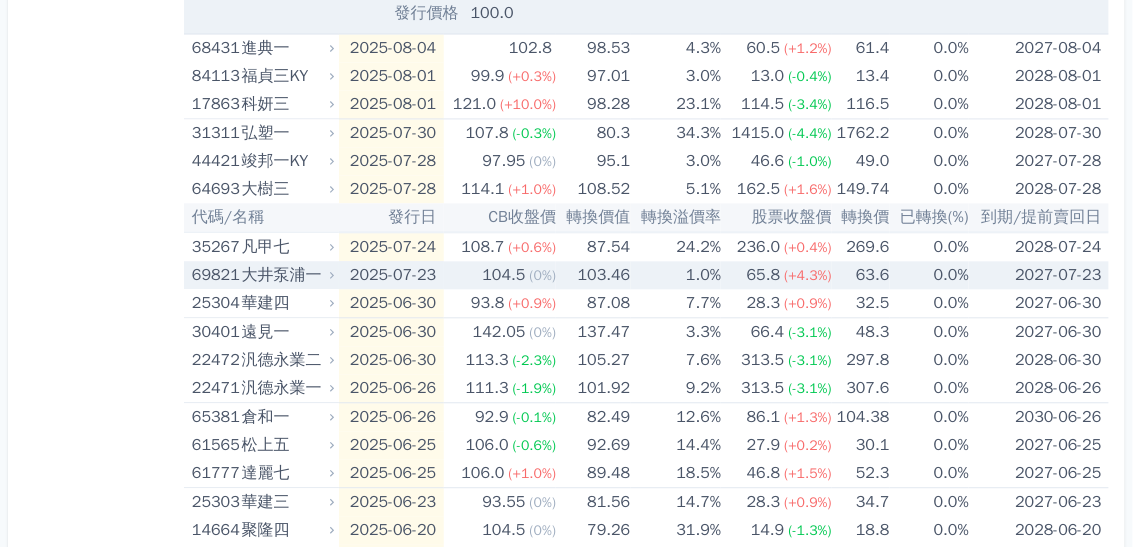 click on "大井泵浦一" at bounding box center [287, 275] 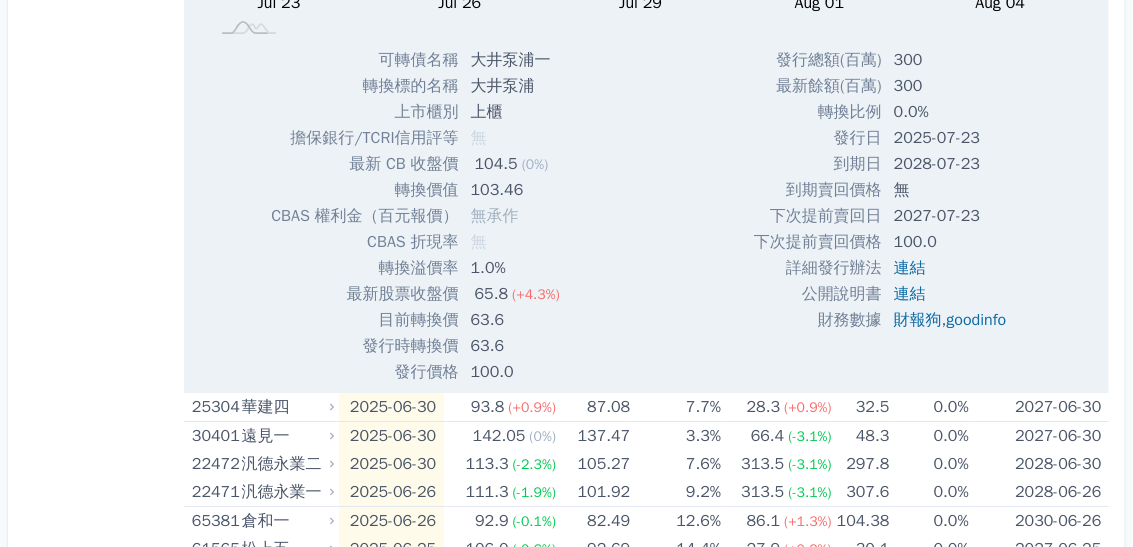 scroll, scrollTop: 1544, scrollLeft: 0, axis: vertical 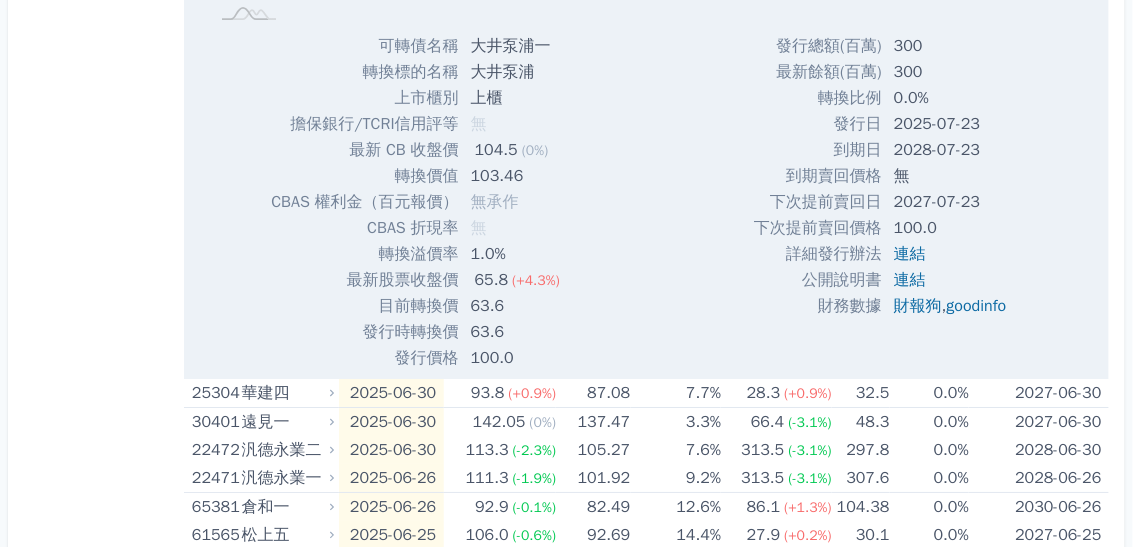 click on "按代號排序
即將/近期發行
一年內到期
轉換比例
低收盤價
轉換價值接近百元
低轉換溢價
CBAS權利金
高賣回報酬率" at bounding box center (104, -188) 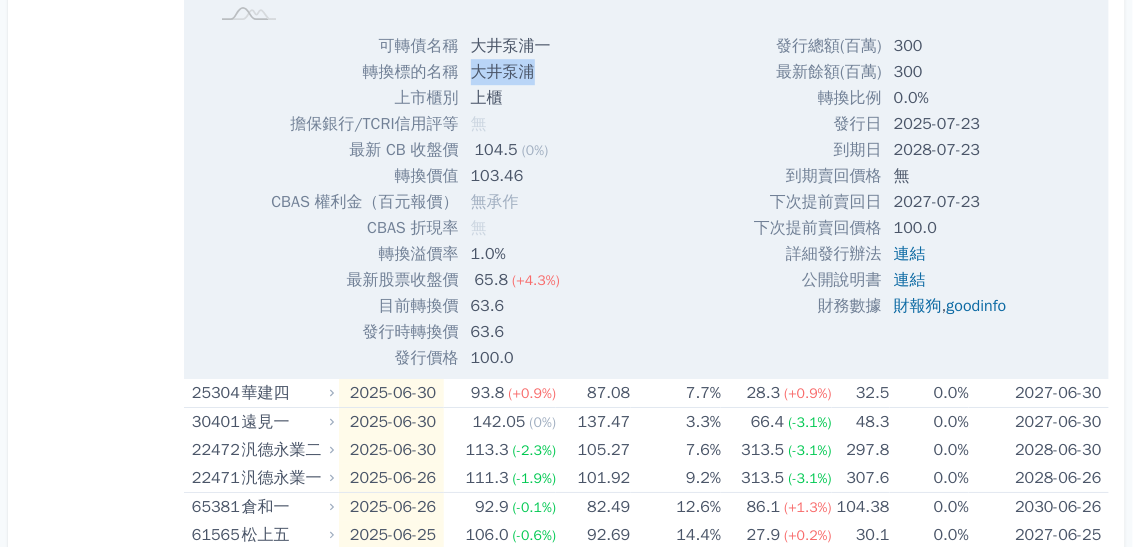 drag, startPoint x: 530, startPoint y: 70, endPoint x: 472, endPoint y: 66, distance: 58.137768 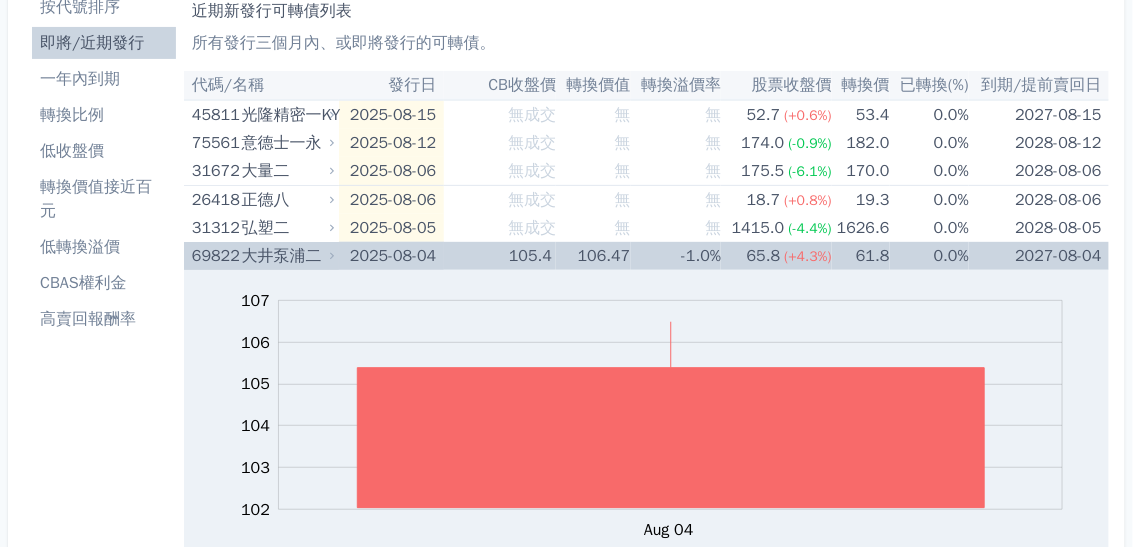 scroll, scrollTop: 0, scrollLeft: 0, axis: both 